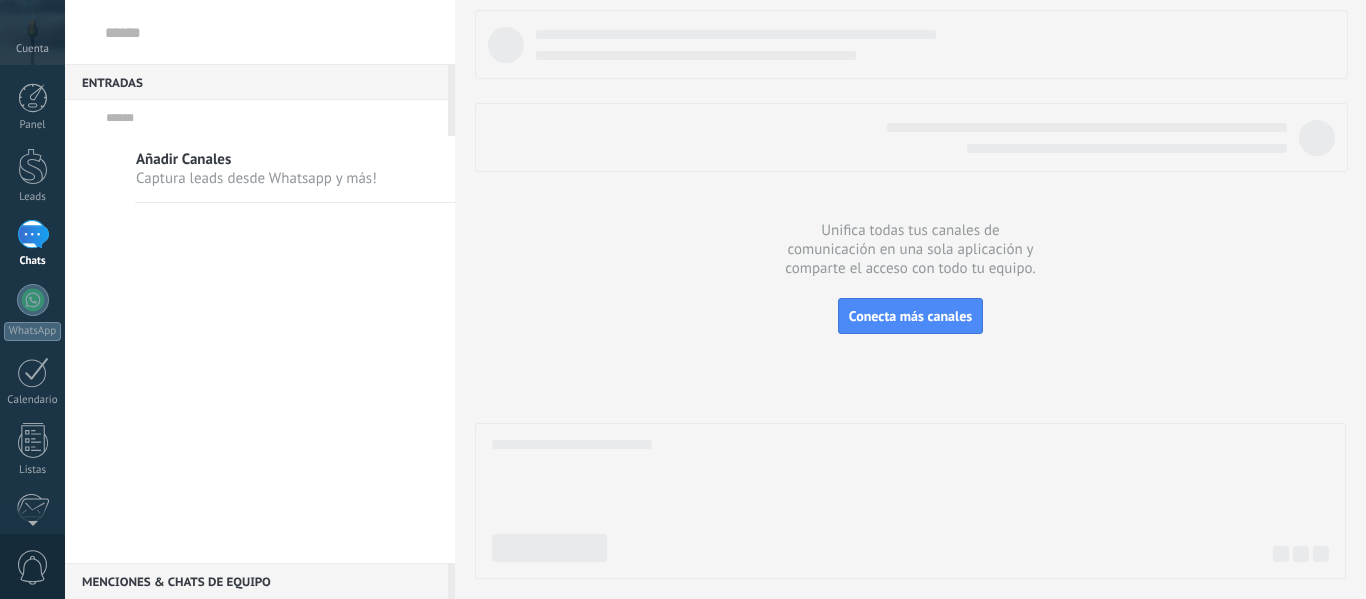 scroll, scrollTop: 0, scrollLeft: 0, axis: both 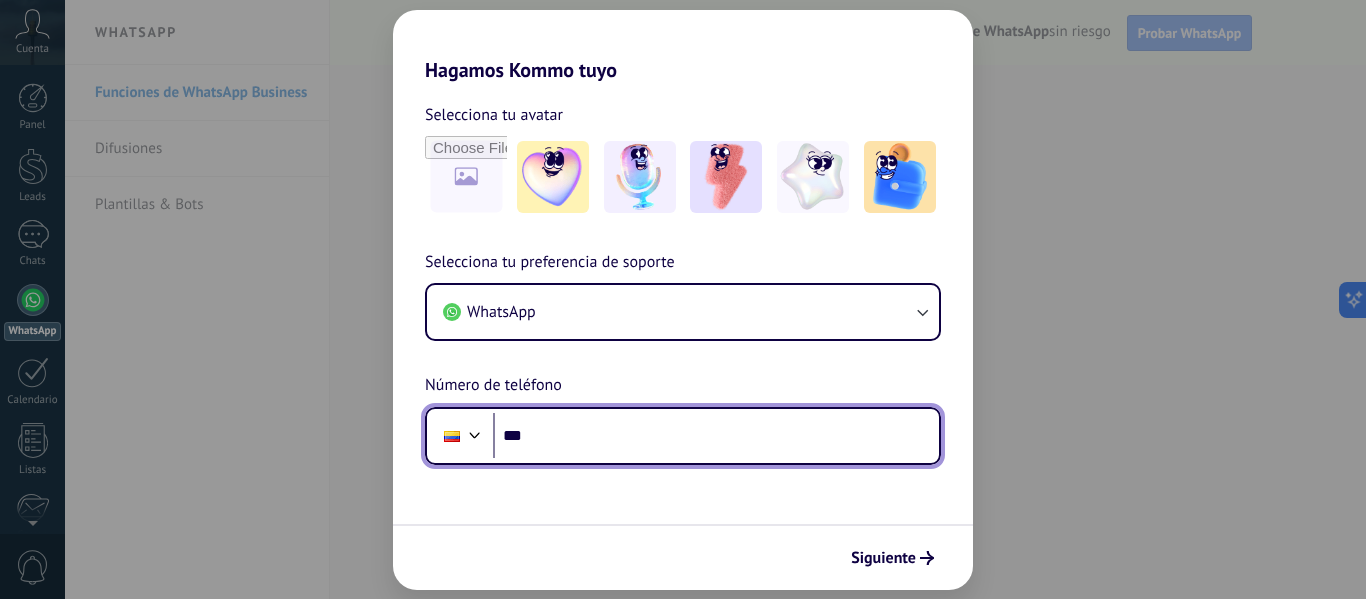 click on "***" at bounding box center [716, 436] 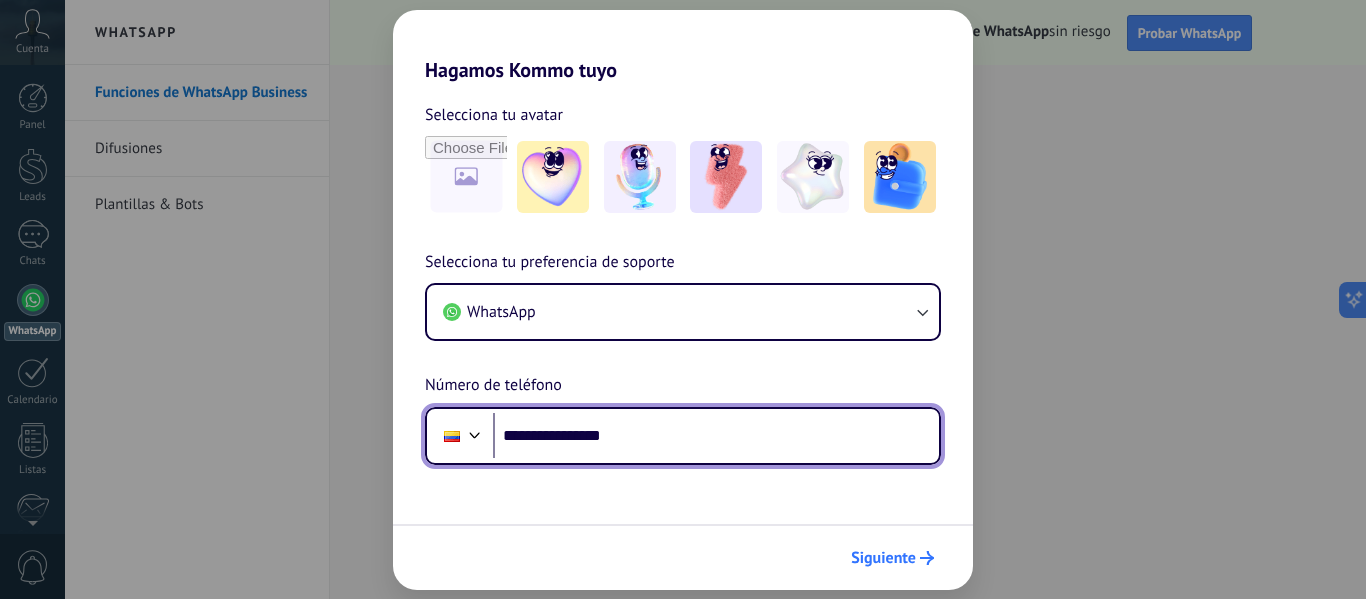 type on "**********" 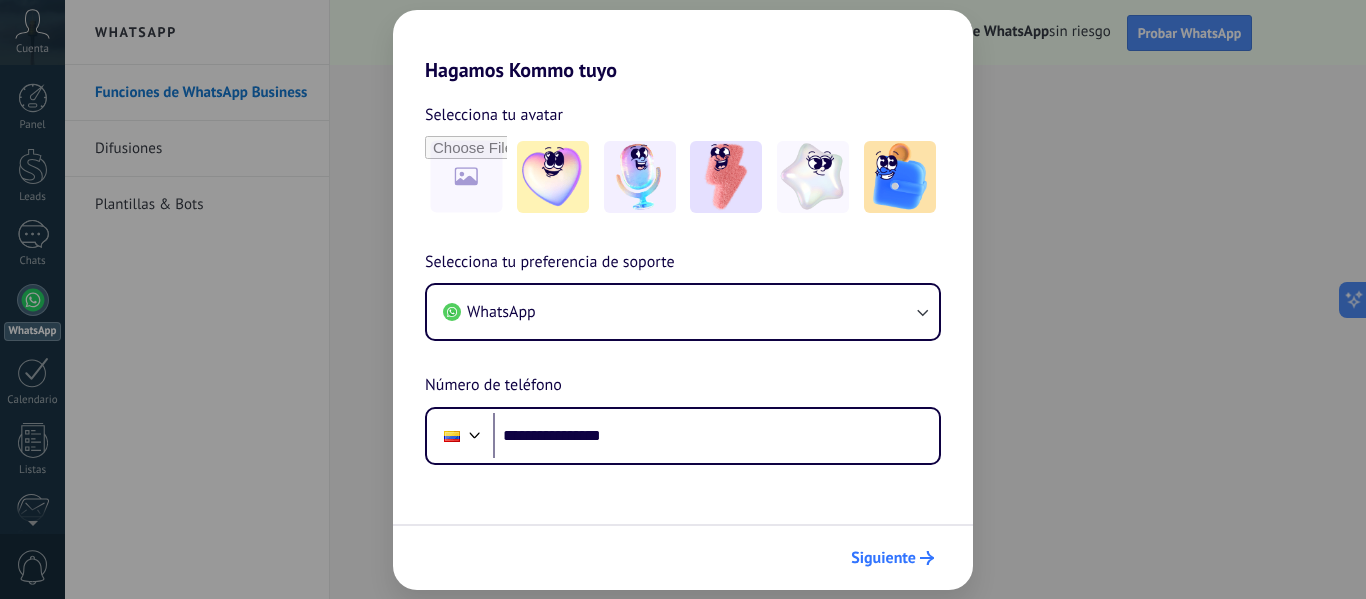 click on "Siguiente" at bounding box center (883, 558) 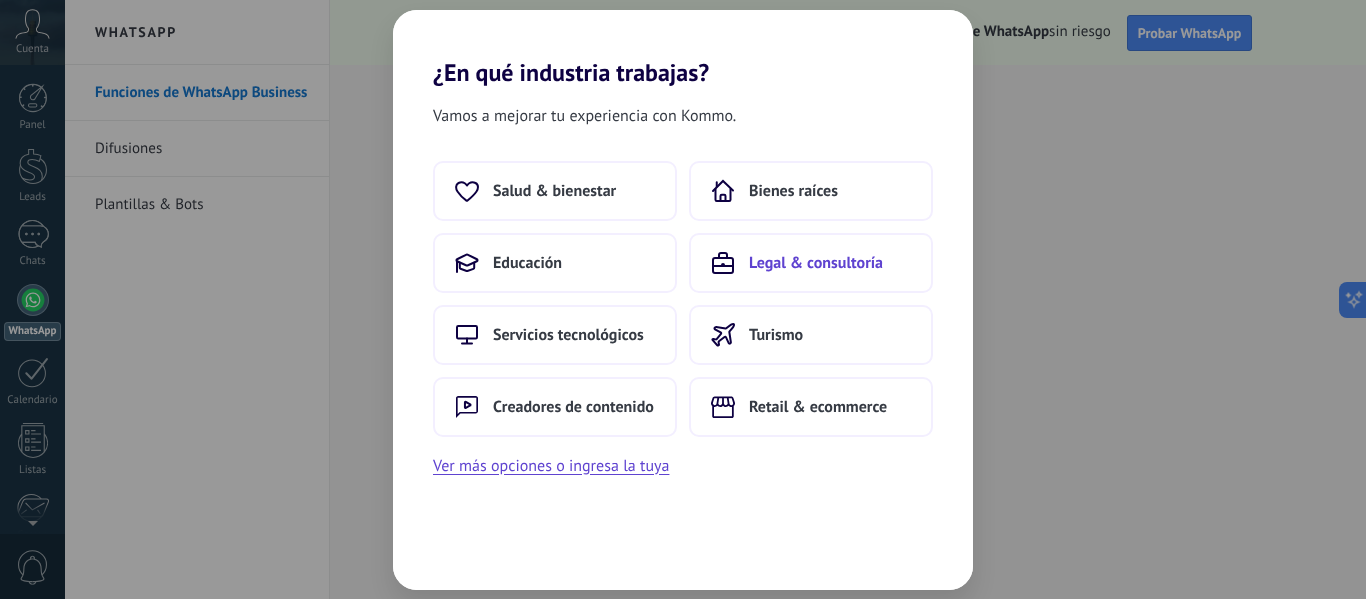 scroll, scrollTop: 0, scrollLeft: 0, axis: both 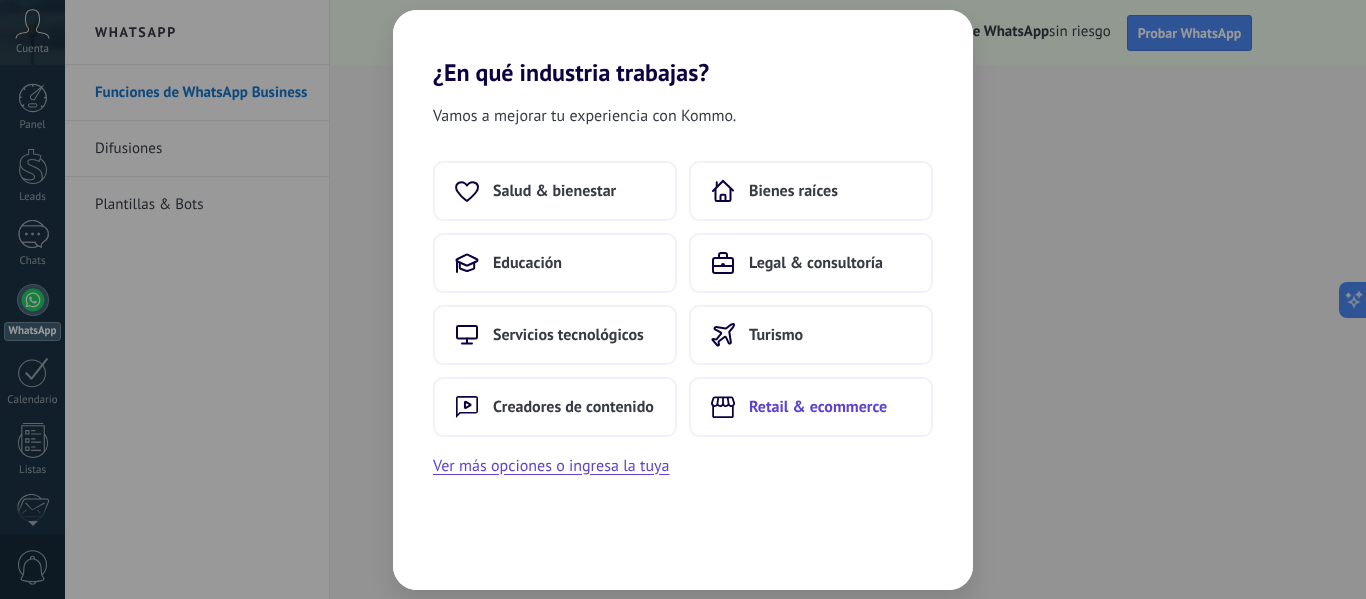 click on "Retail & ecommerce" at bounding box center [818, 407] 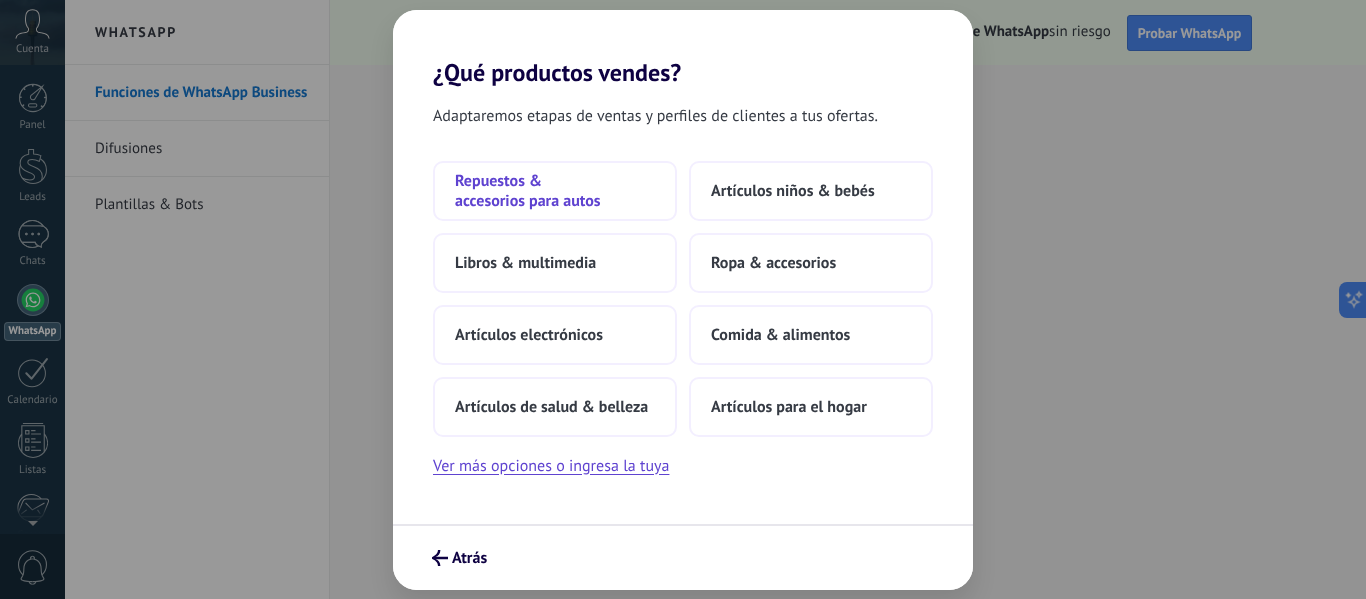 click on "Repuestos & accesorios para autos" at bounding box center [555, 191] 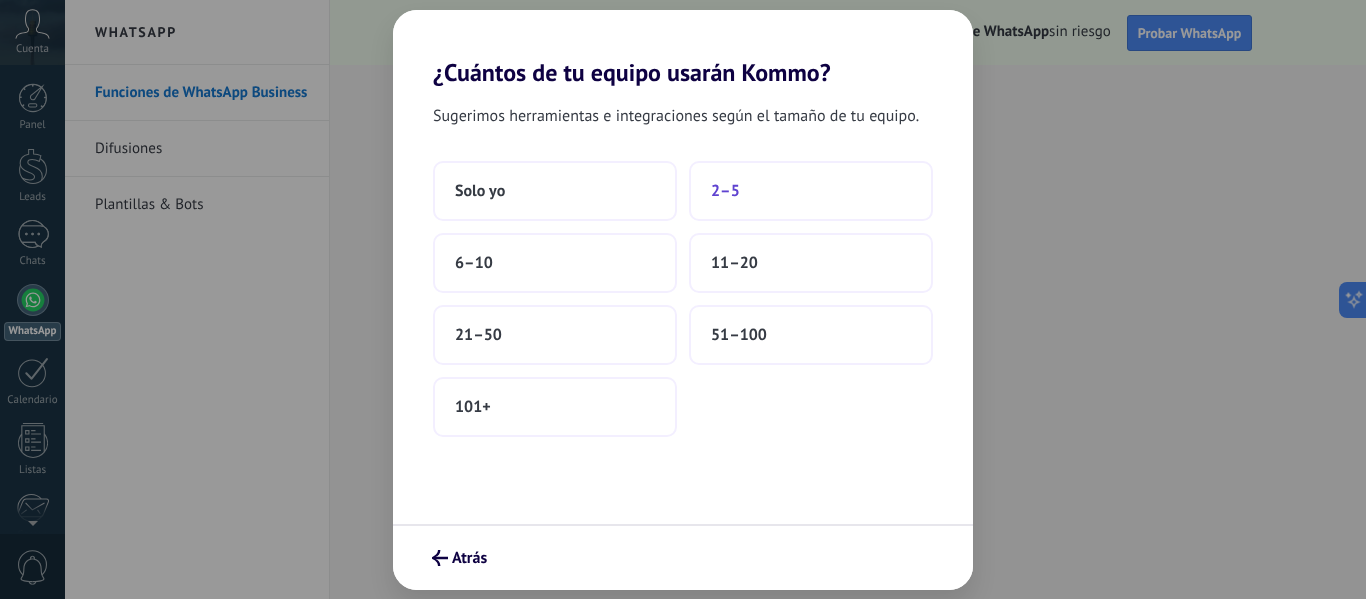 click on "2–5" at bounding box center (811, 191) 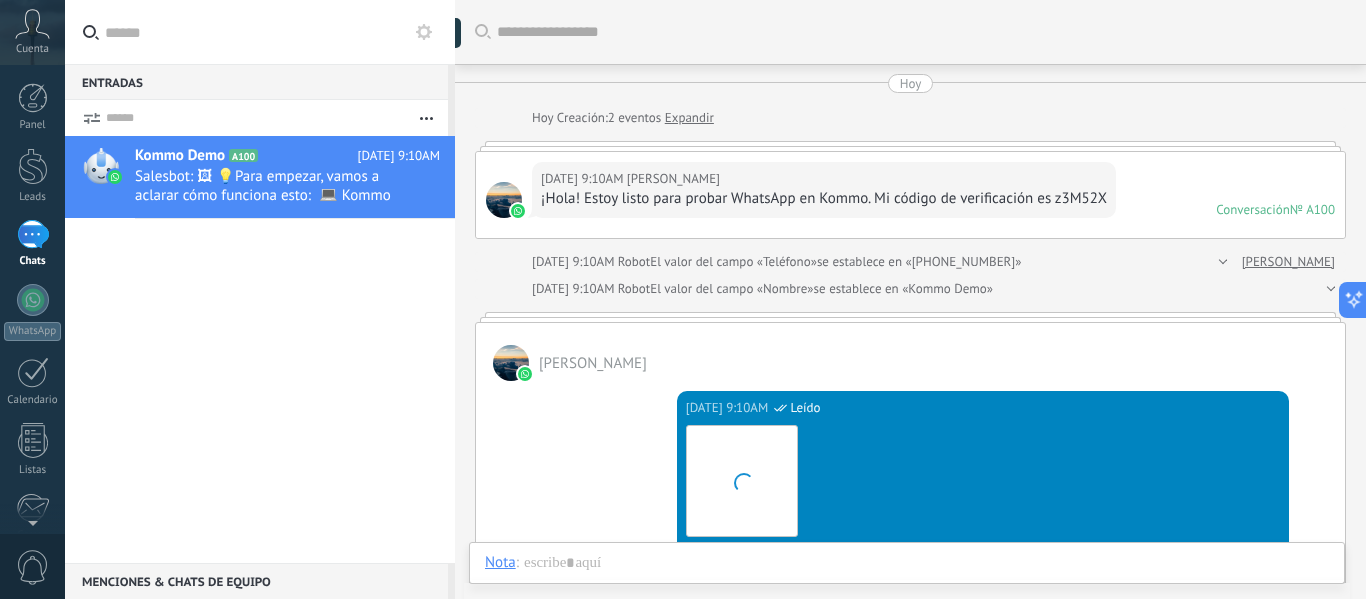 scroll, scrollTop: 746, scrollLeft: 0, axis: vertical 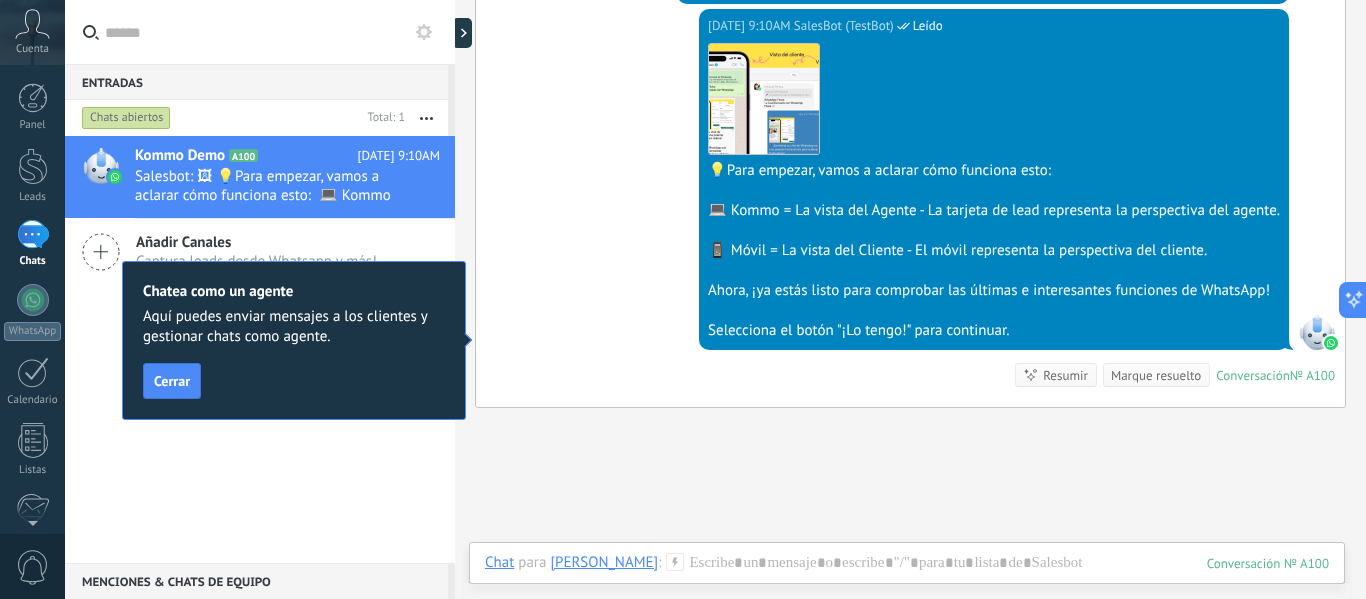 click on "Cerrar" at bounding box center (172, 381) 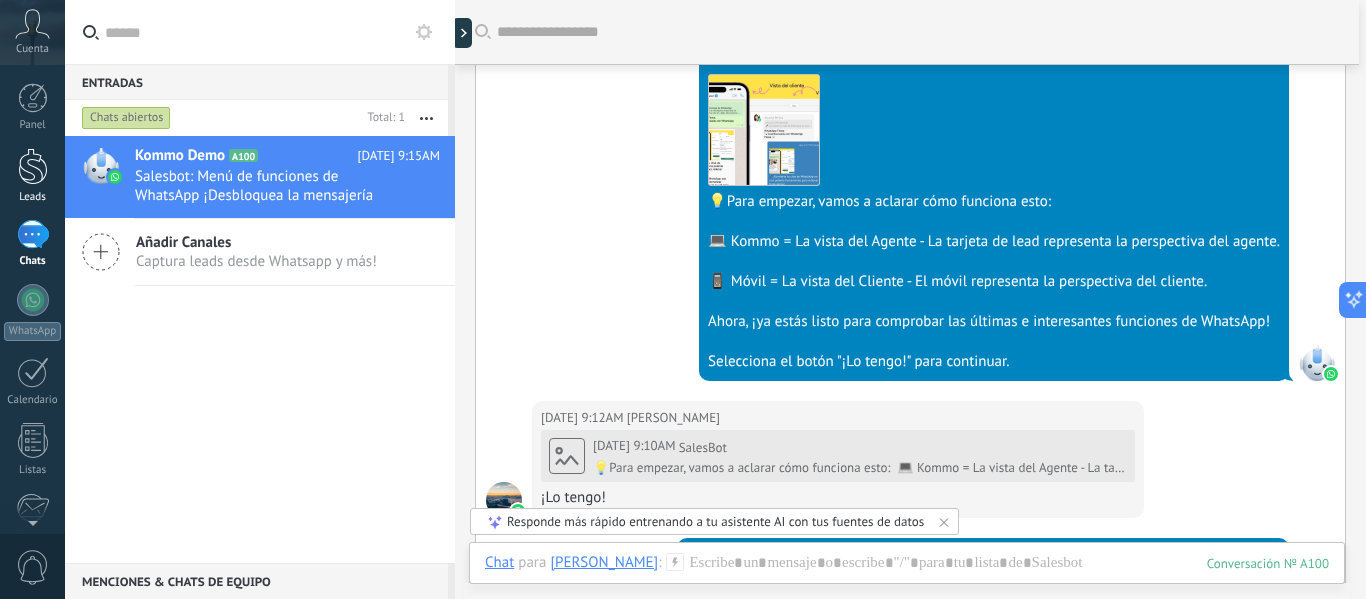 scroll, scrollTop: 516, scrollLeft: 0, axis: vertical 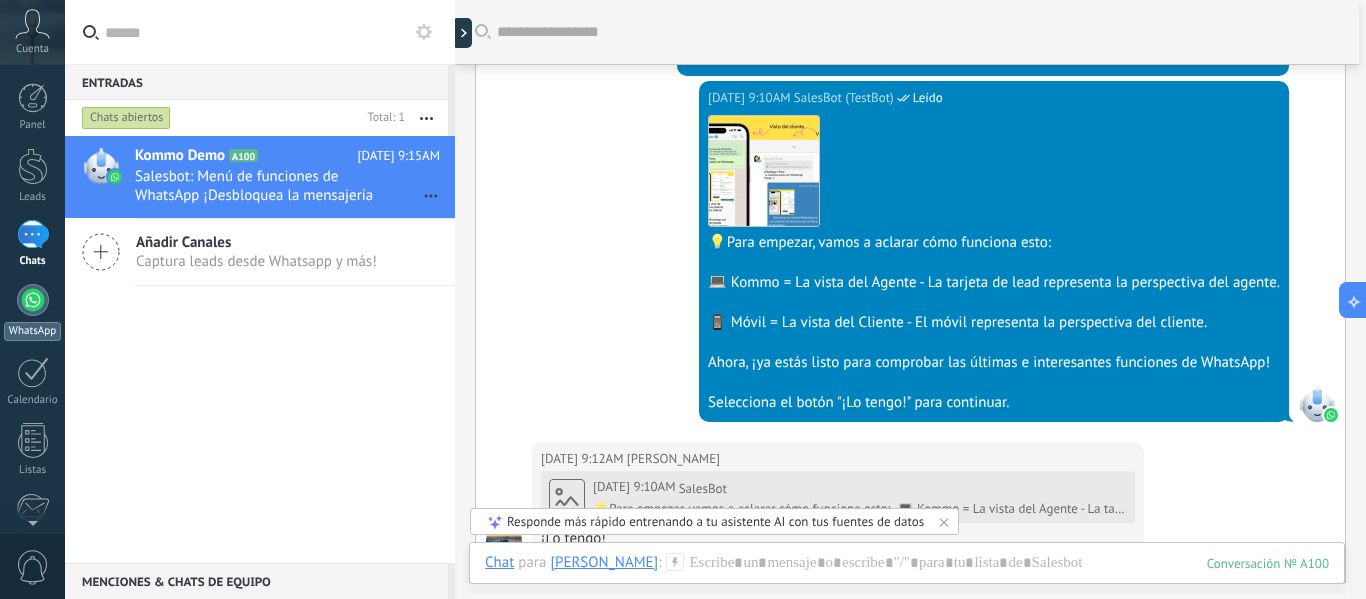 click at bounding box center (33, 300) 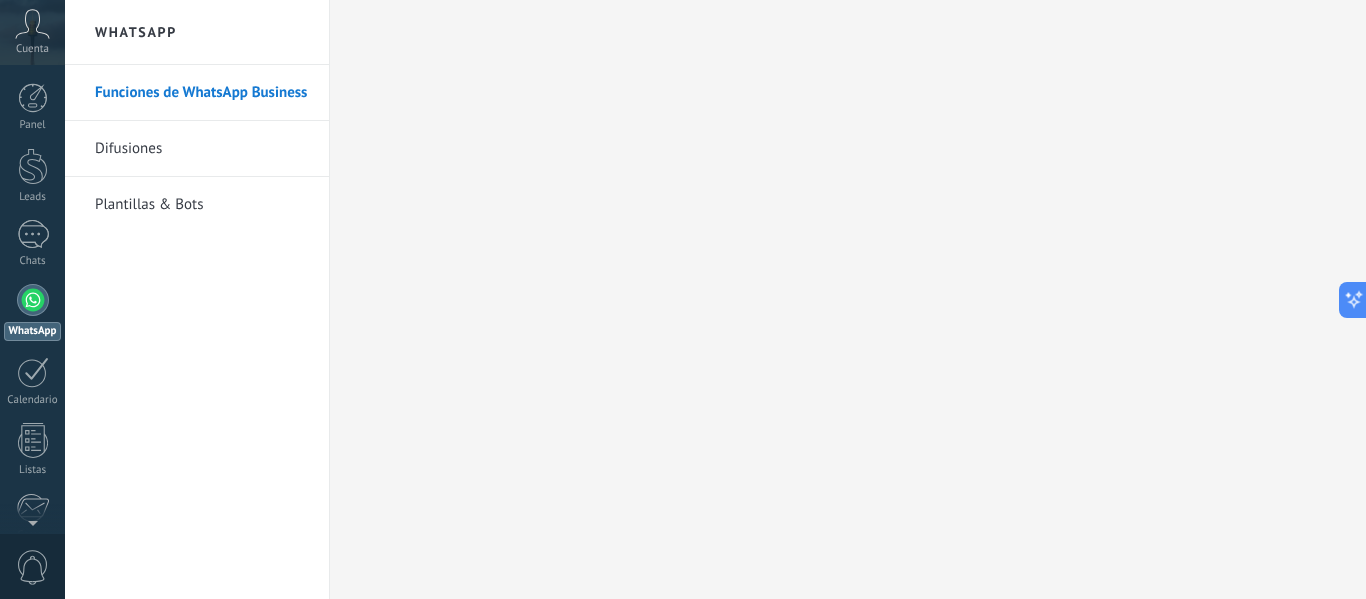 click on "Cuenta" at bounding box center [32, 49] 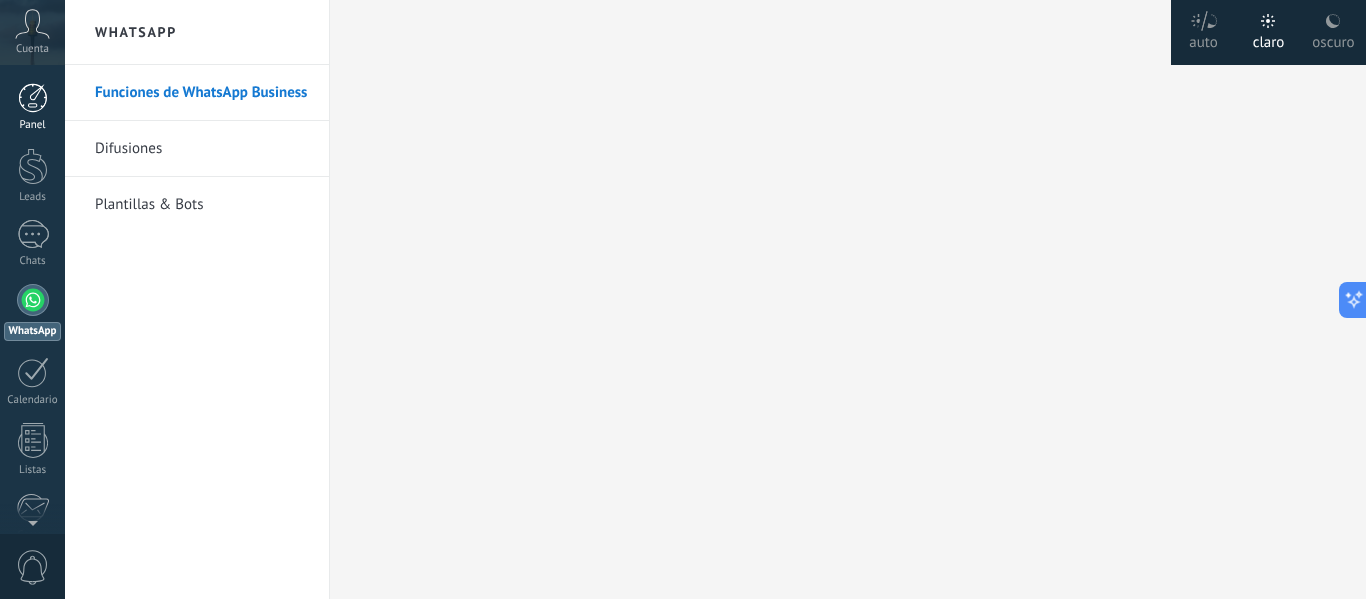 click at bounding box center [33, 98] 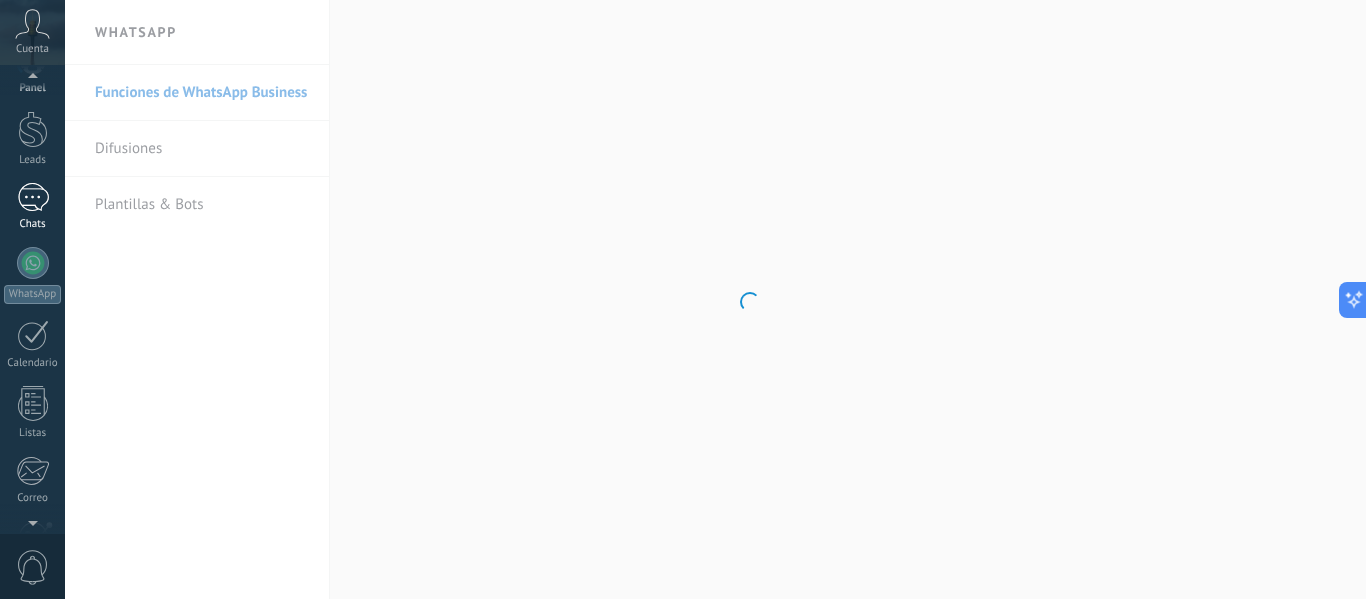 scroll, scrollTop: 6, scrollLeft: 0, axis: vertical 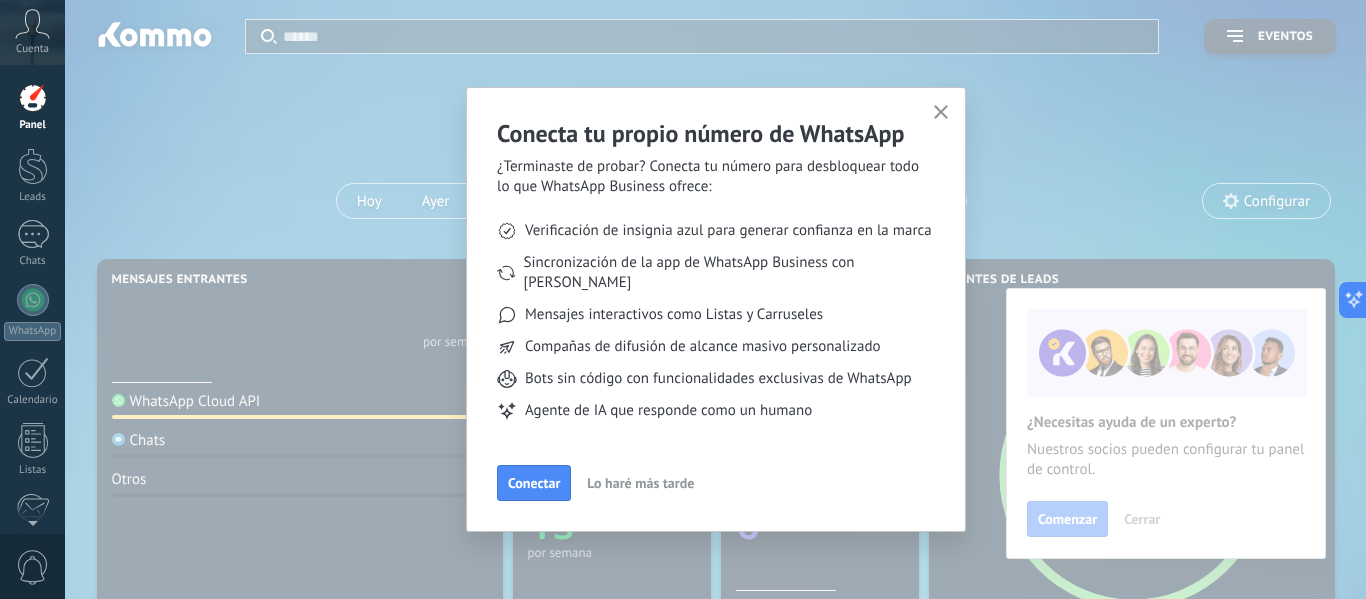 click at bounding box center [941, 113] 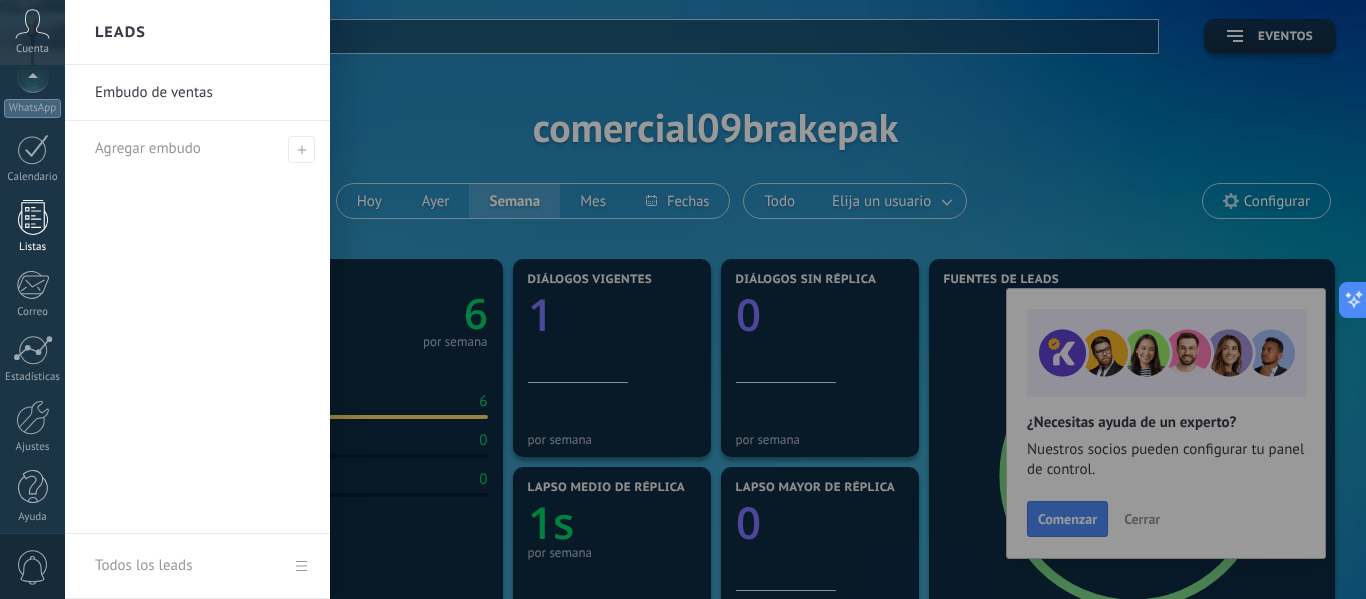 scroll, scrollTop: 233, scrollLeft: 0, axis: vertical 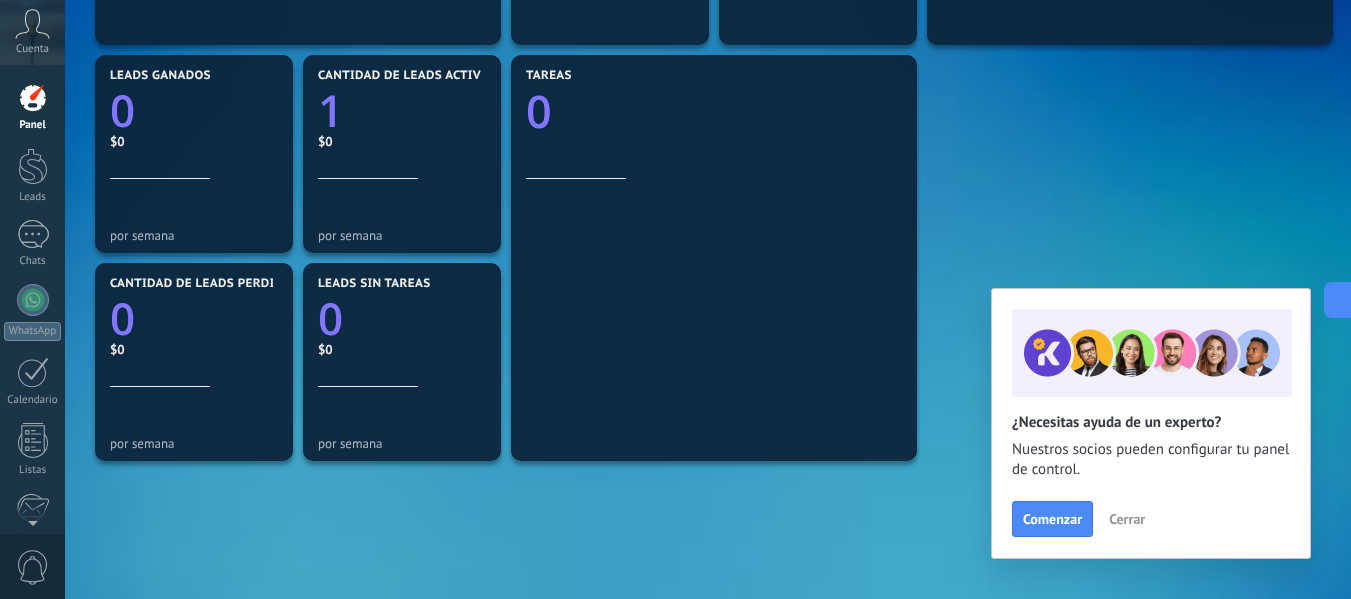 click on "0" at bounding box center [33, 567] 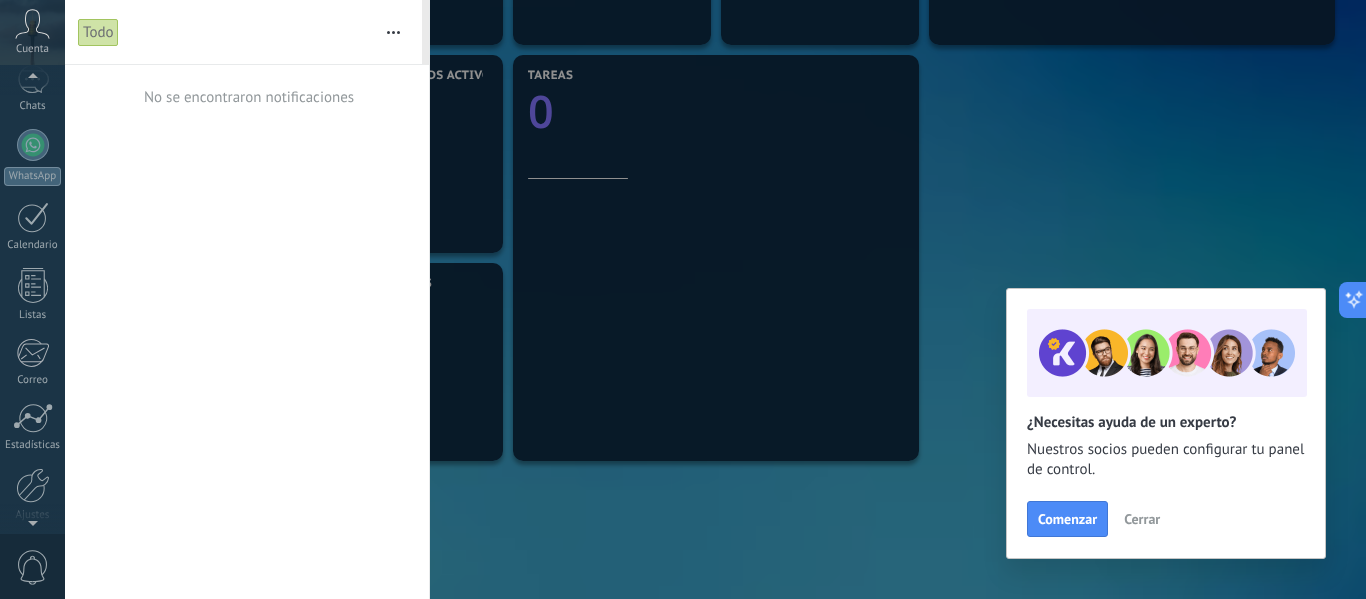 scroll, scrollTop: 157, scrollLeft: 0, axis: vertical 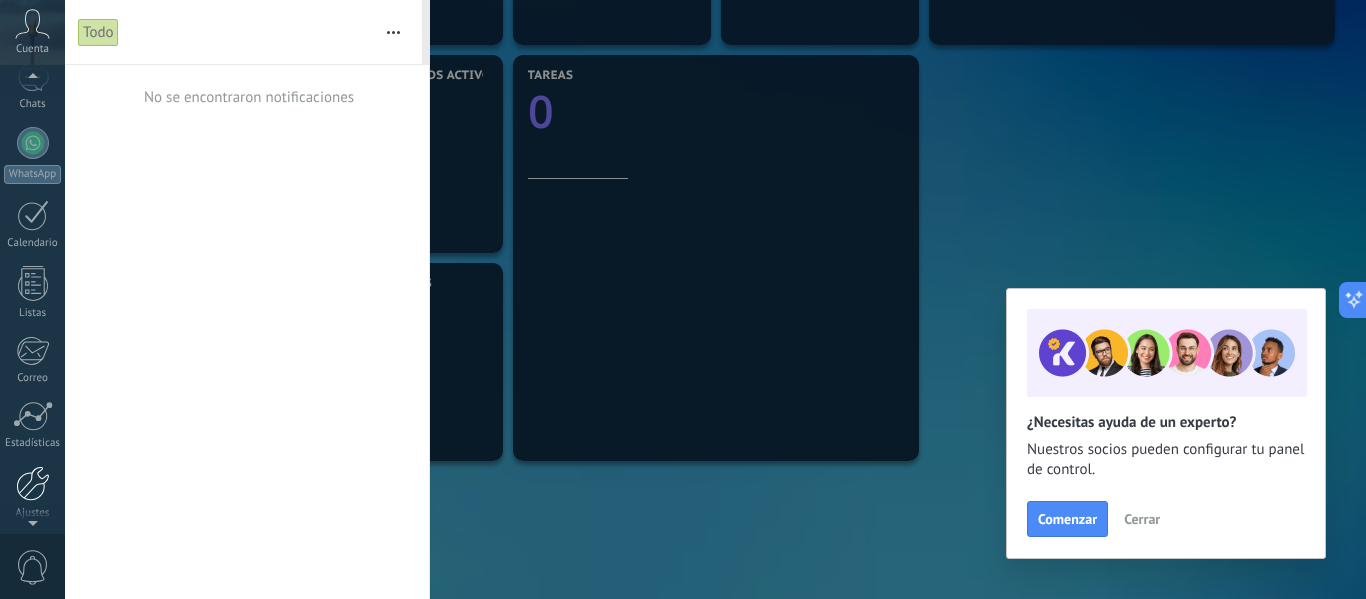 click at bounding box center (33, 483) 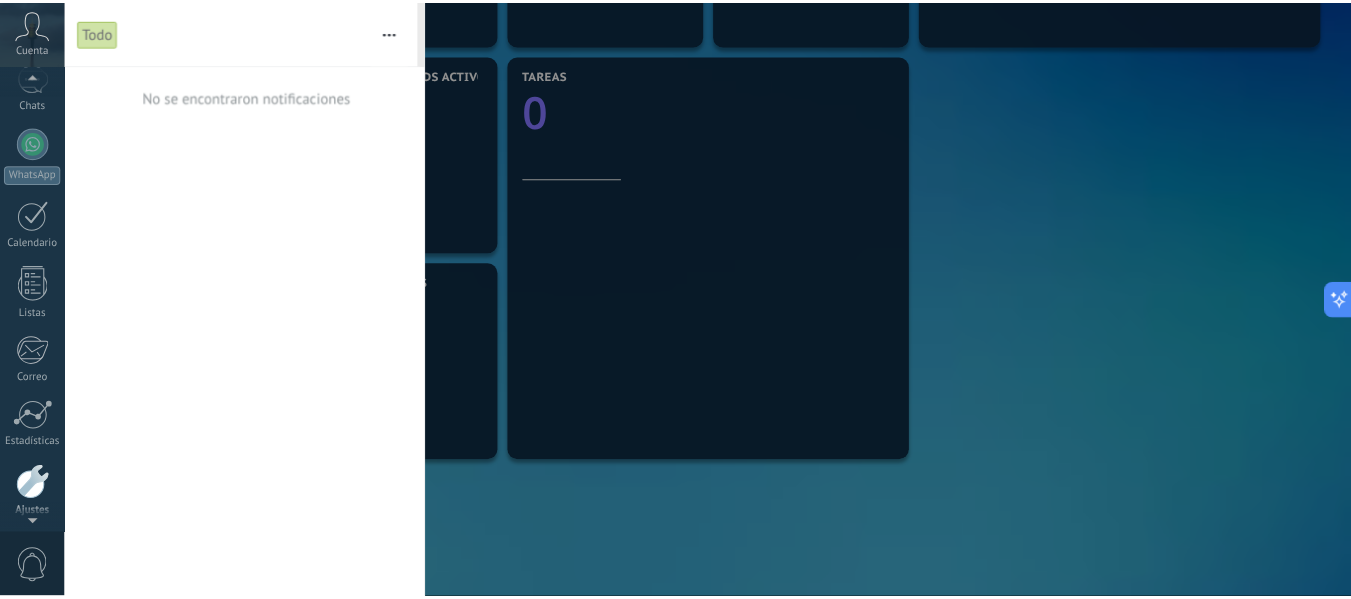 scroll, scrollTop: 233, scrollLeft: 0, axis: vertical 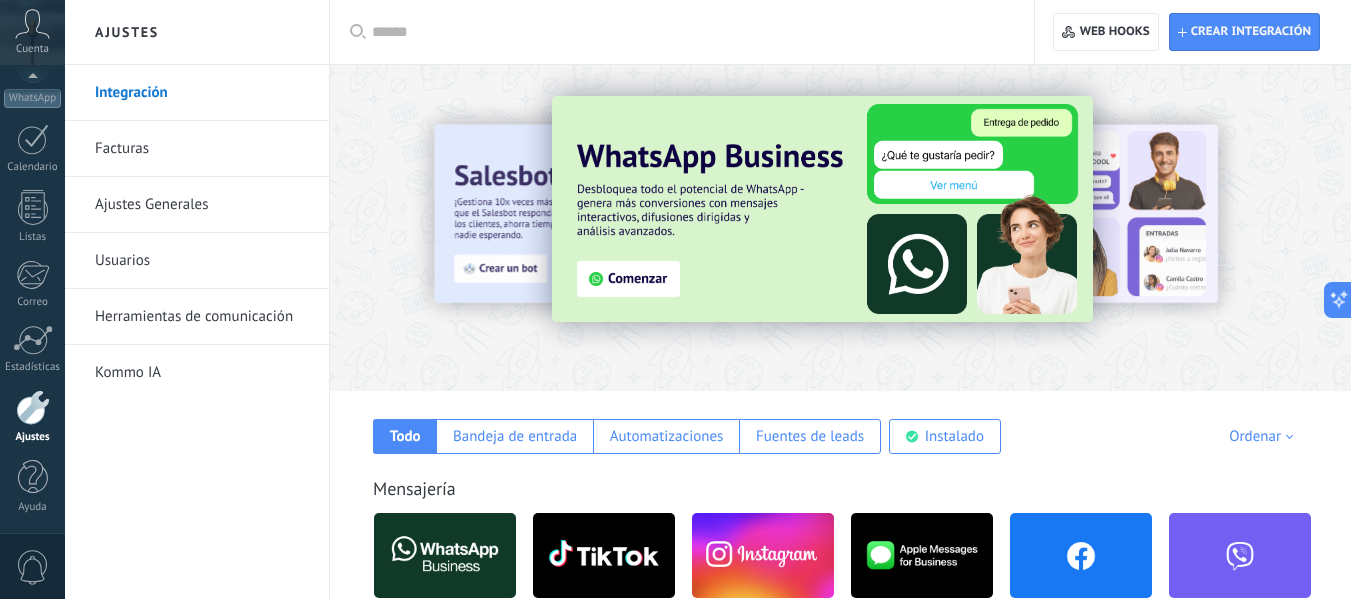 click on "Usuarios" at bounding box center [202, 261] 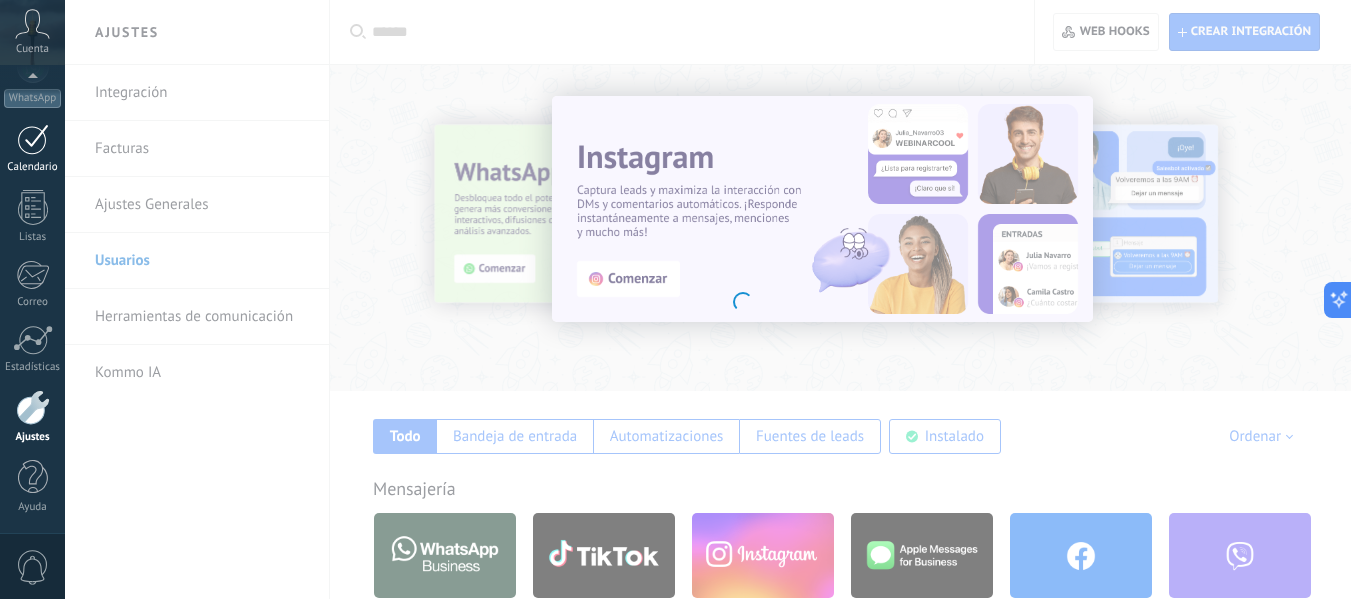 click on "Calendario" at bounding box center (32, 149) 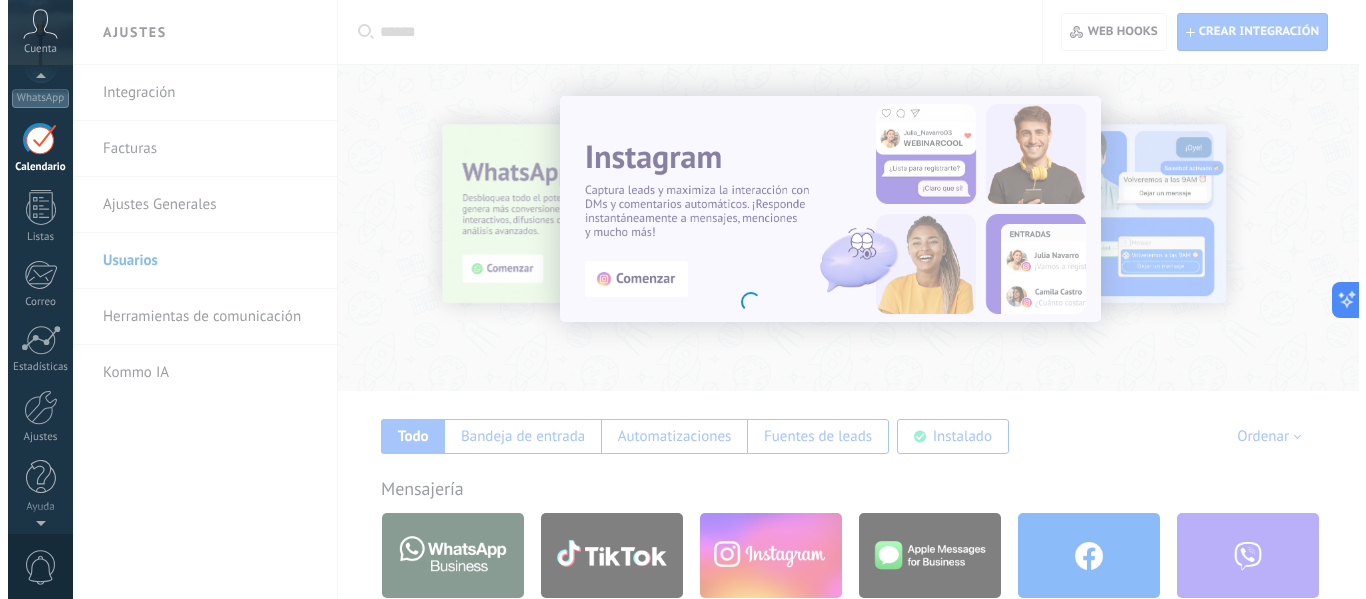 scroll, scrollTop: 58, scrollLeft: 0, axis: vertical 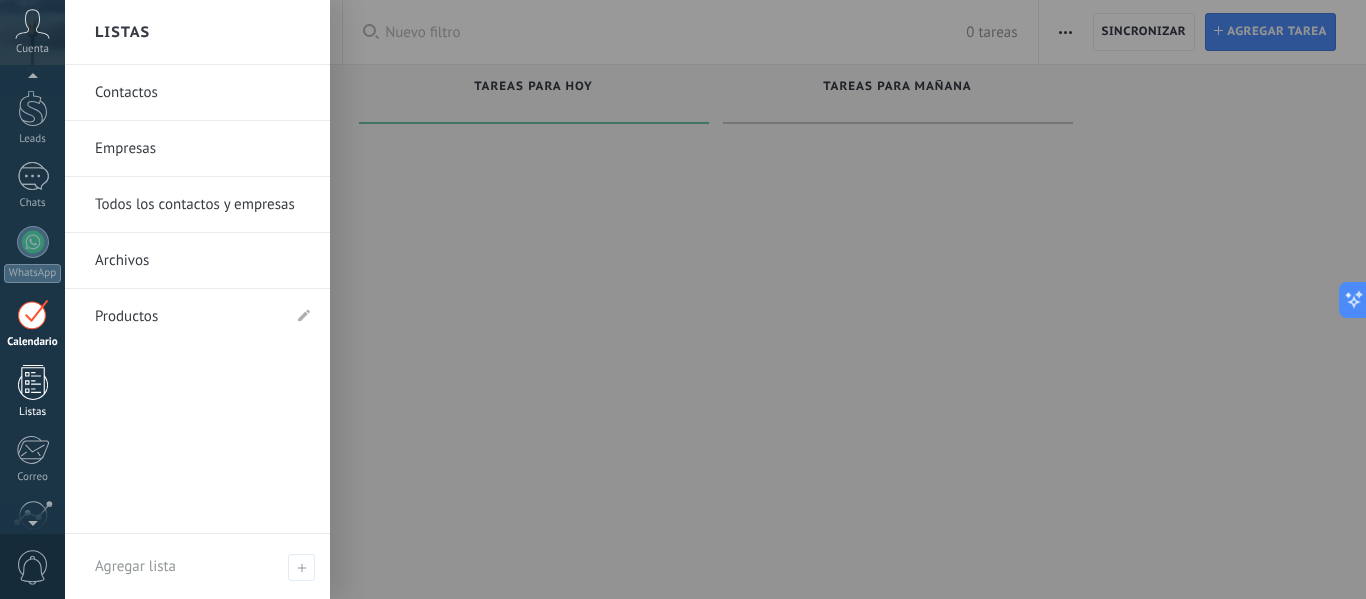 click at bounding box center [33, 382] 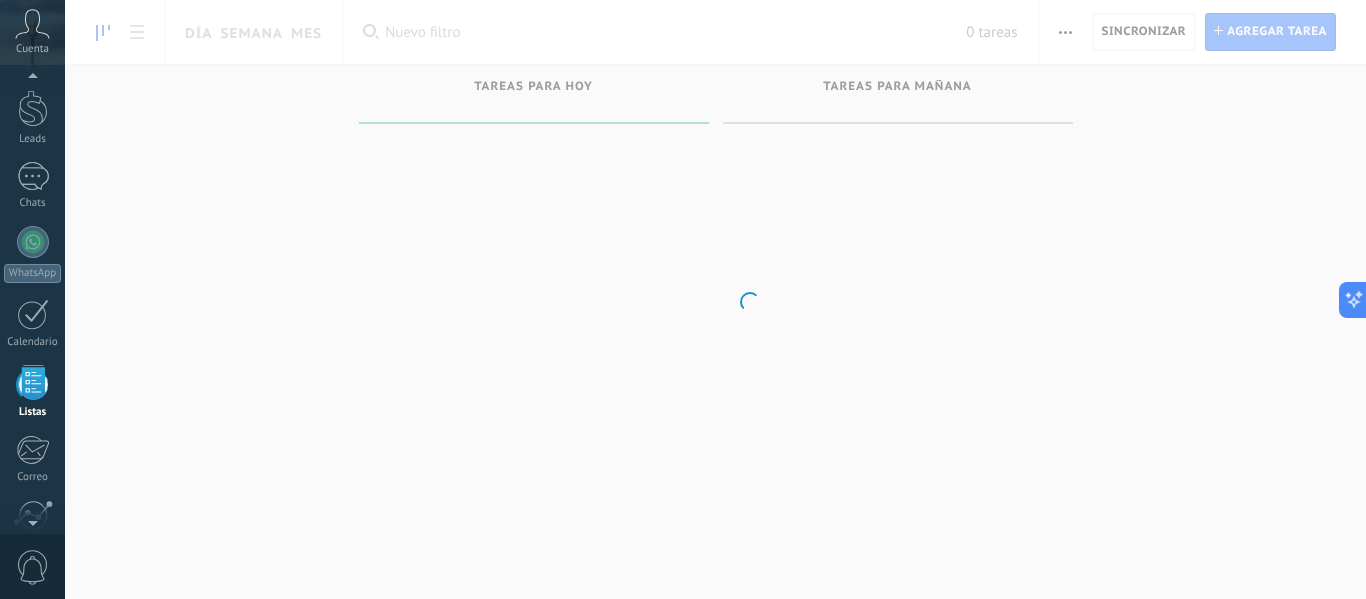 scroll, scrollTop: 124, scrollLeft: 0, axis: vertical 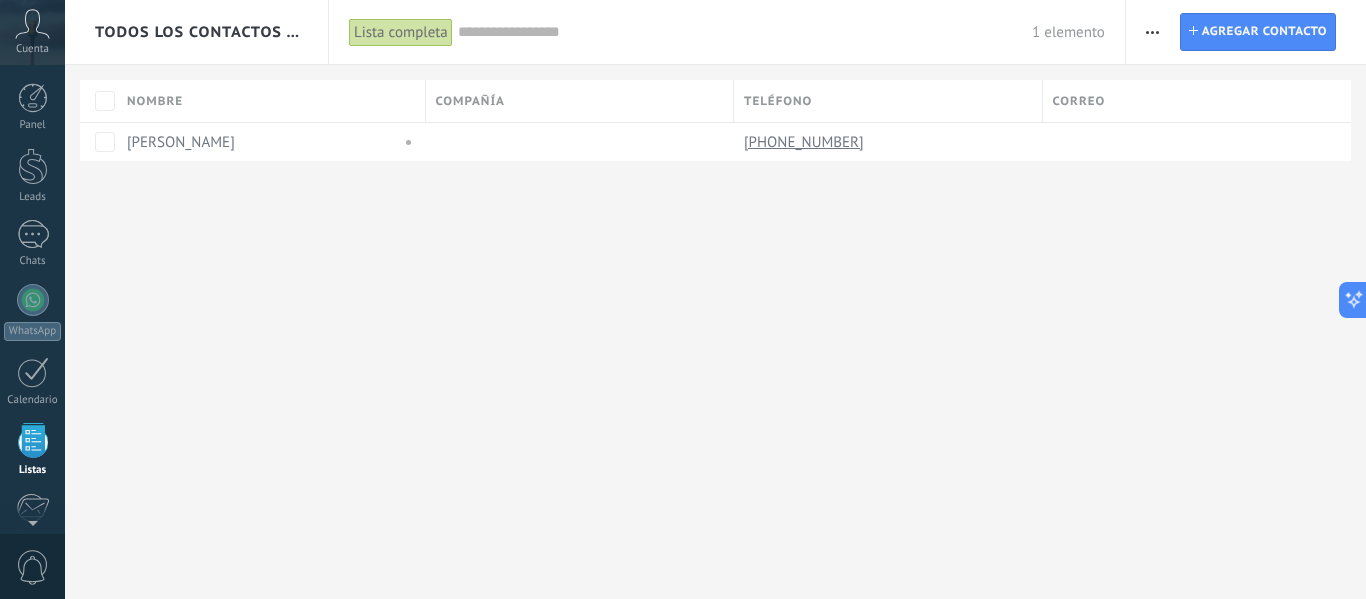 click on "Cuenta" at bounding box center (32, 49) 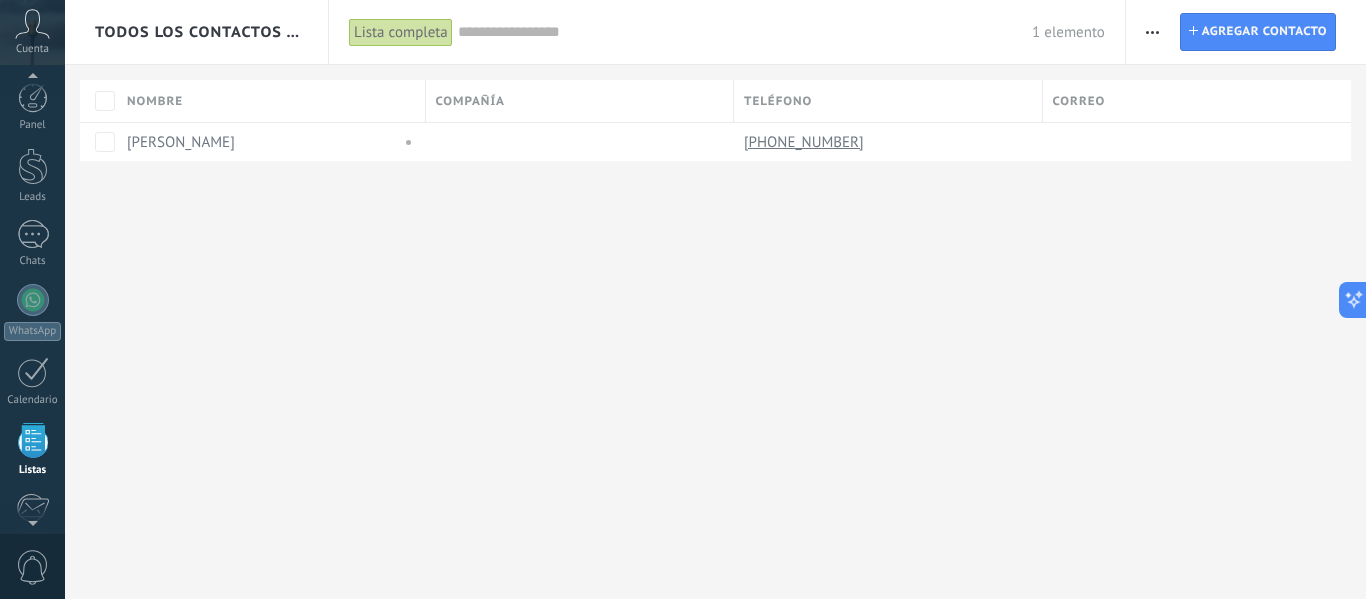 scroll, scrollTop: 124, scrollLeft: 0, axis: vertical 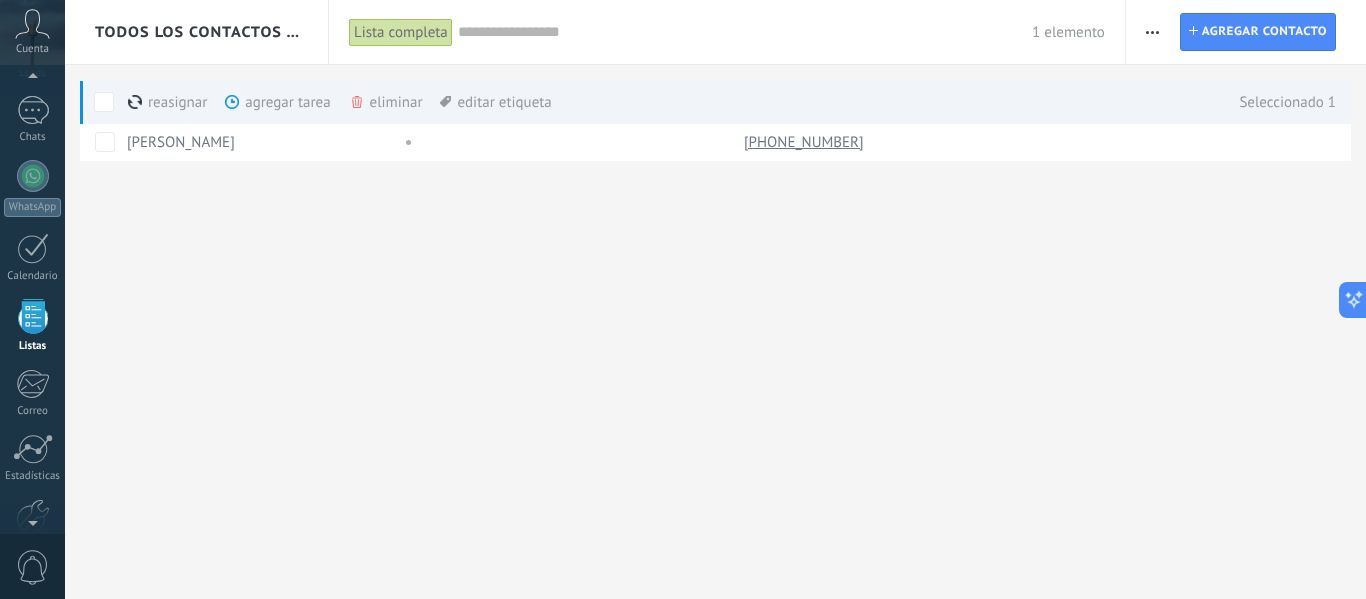 click on "eliminar màs" at bounding box center (420, 102) 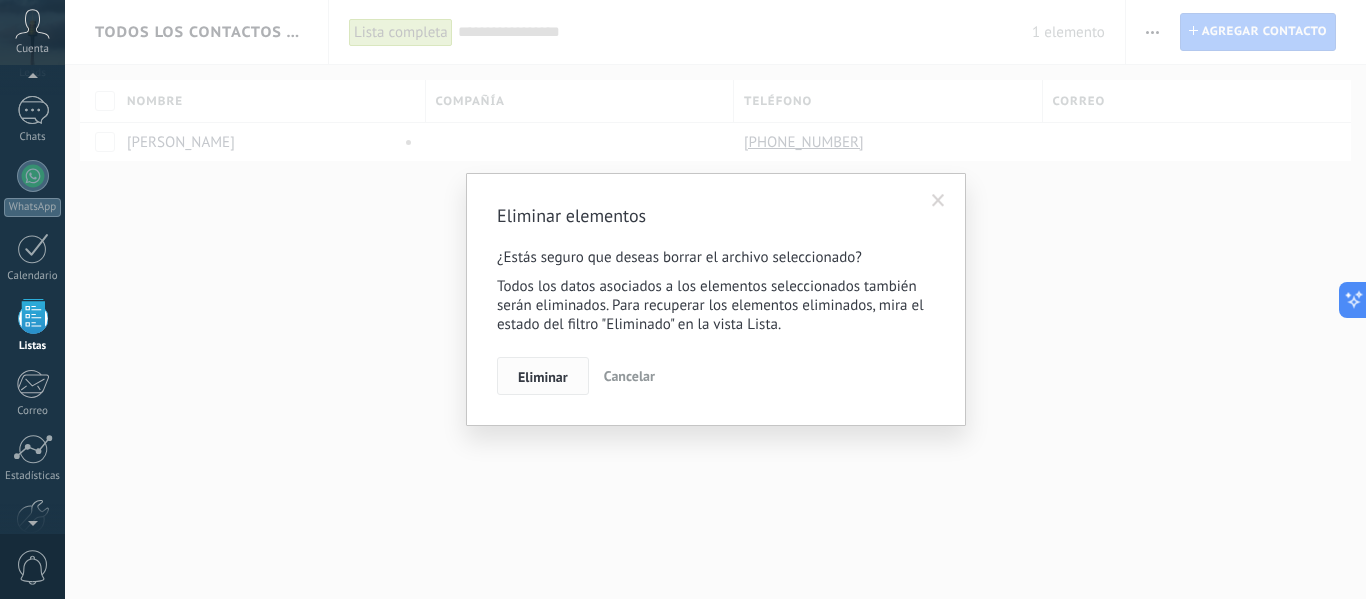 click on "Eliminar" at bounding box center [543, 377] 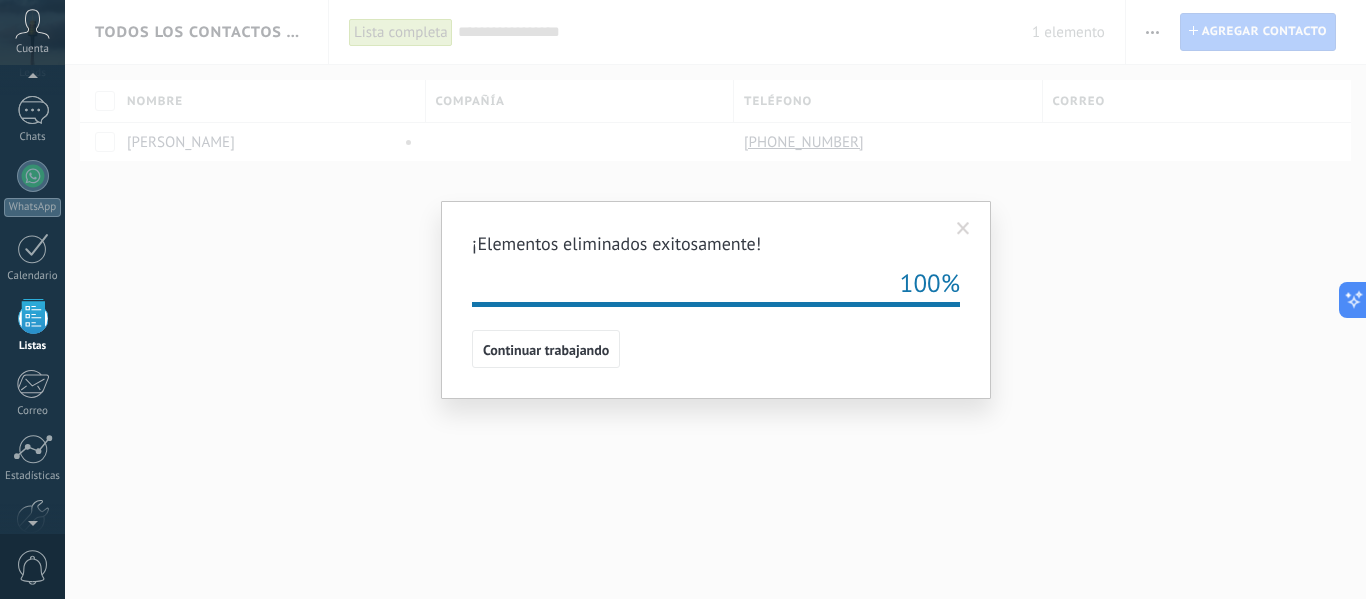 click at bounding box center (963, 229) 